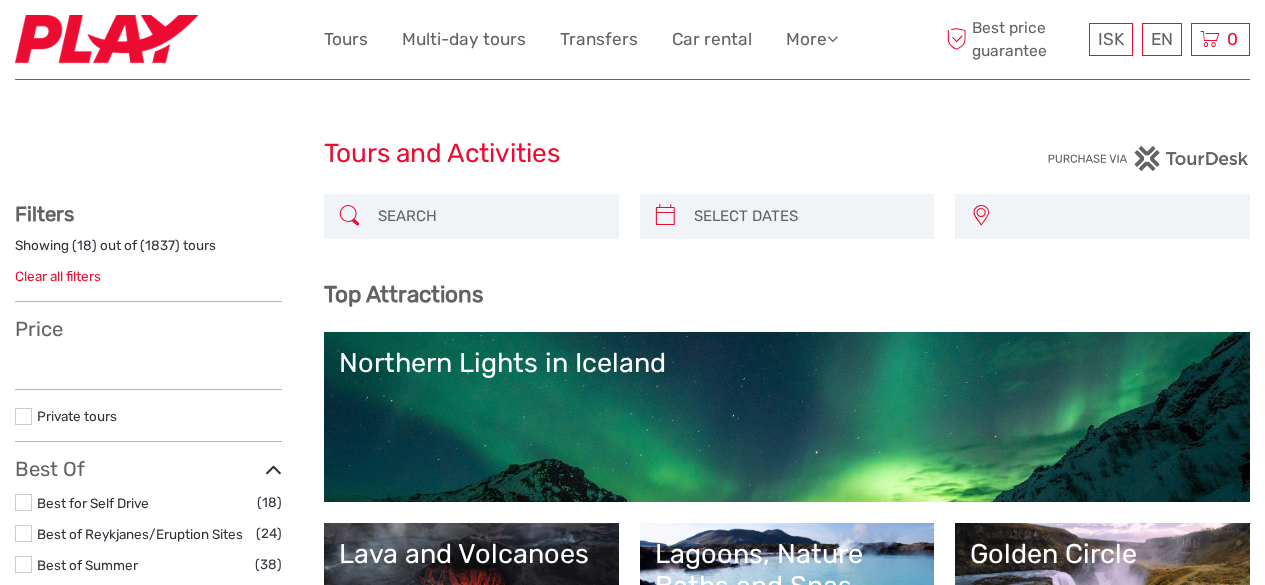 select 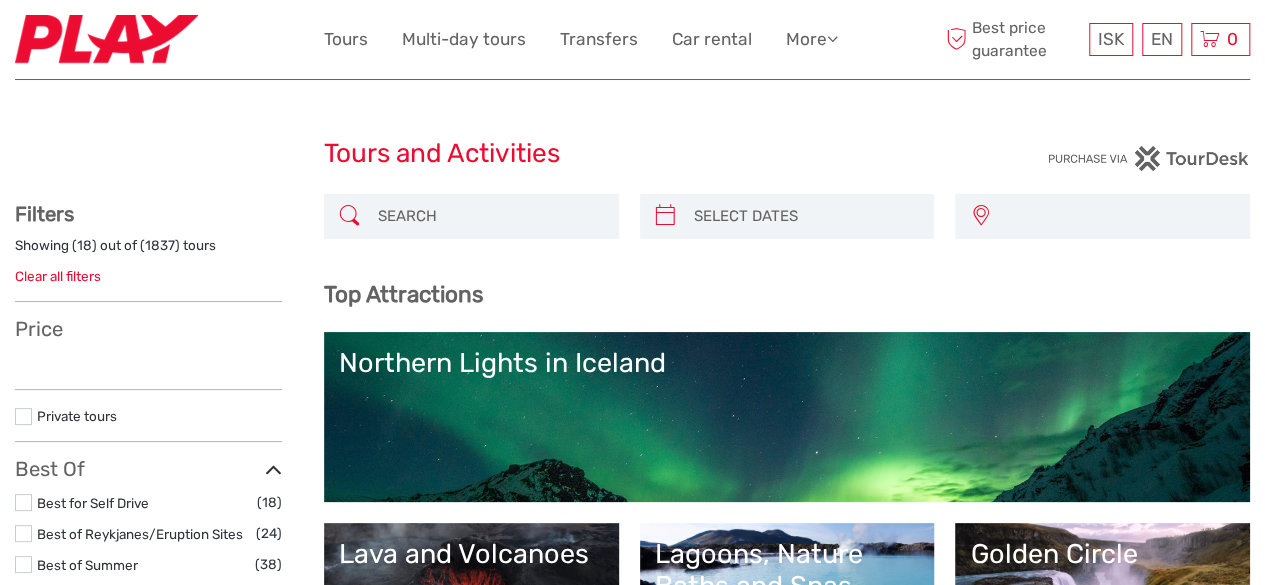 scroll, scrollTop: 0, scrollLeft: 0, axis: both 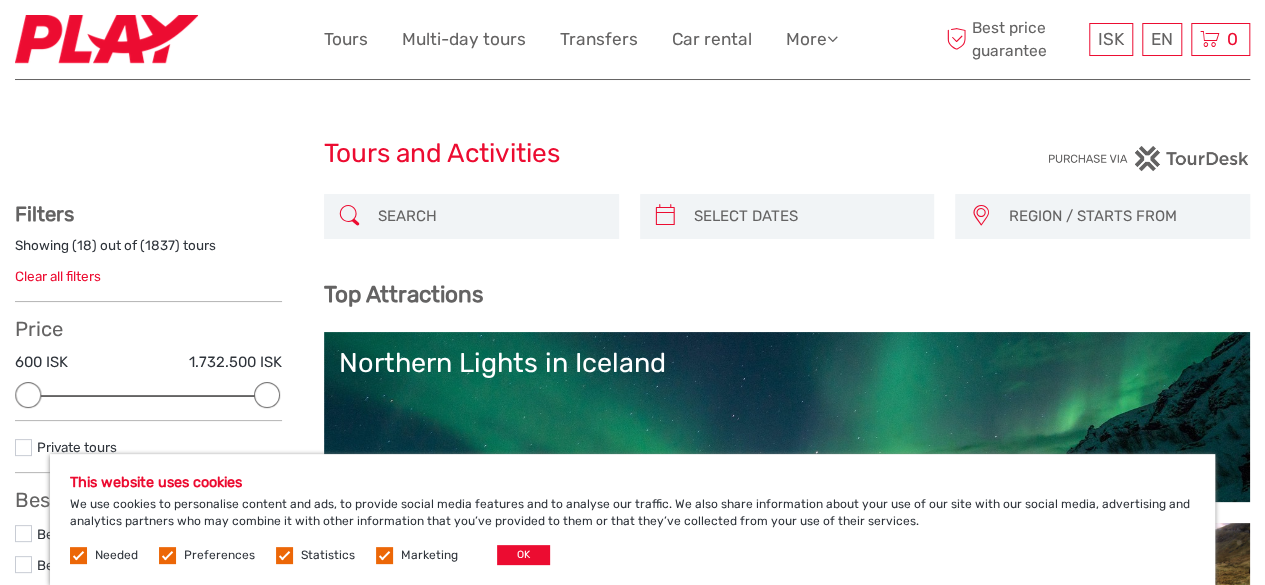 click at bounding box center [489, 216] 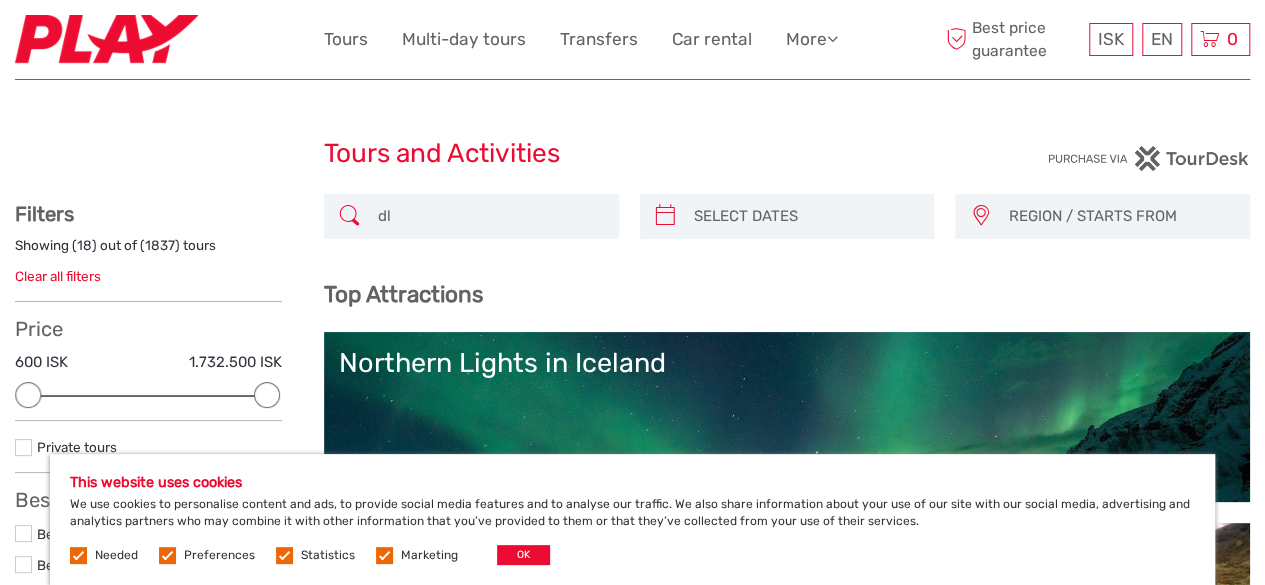 type on "d" 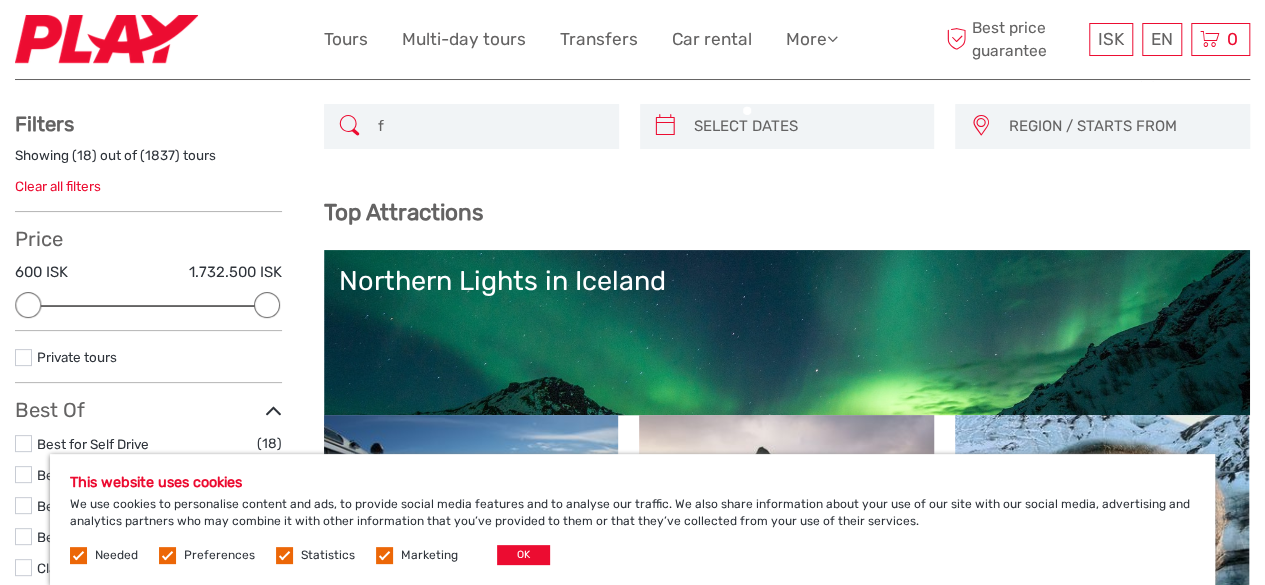scroll, scrollTop: 113, scrollLeft: 0, axis: vertical 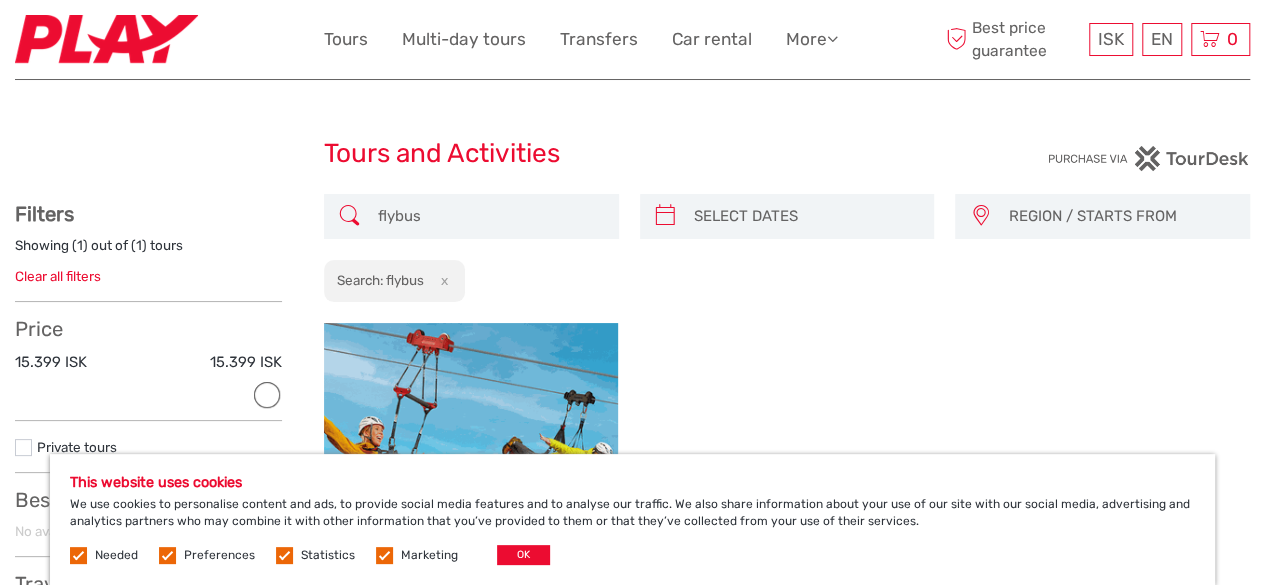 drag, startPoint x: 496, startPoint y: 214, endPoint x: 348, endPoint y: 194, distance: 149.34523 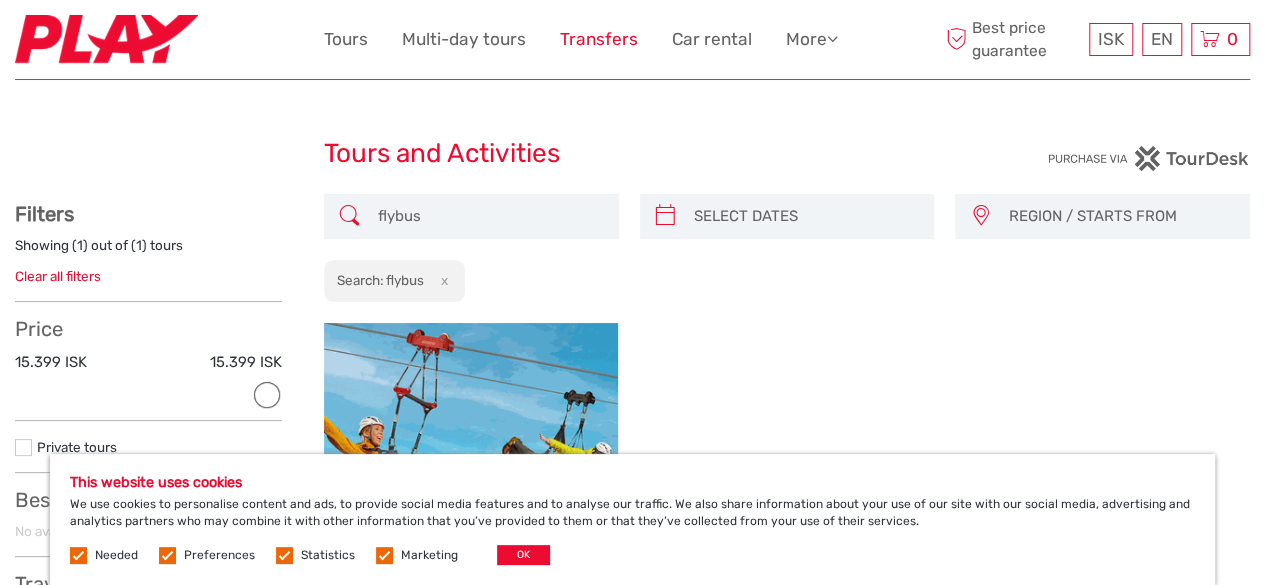 type on "flybus" 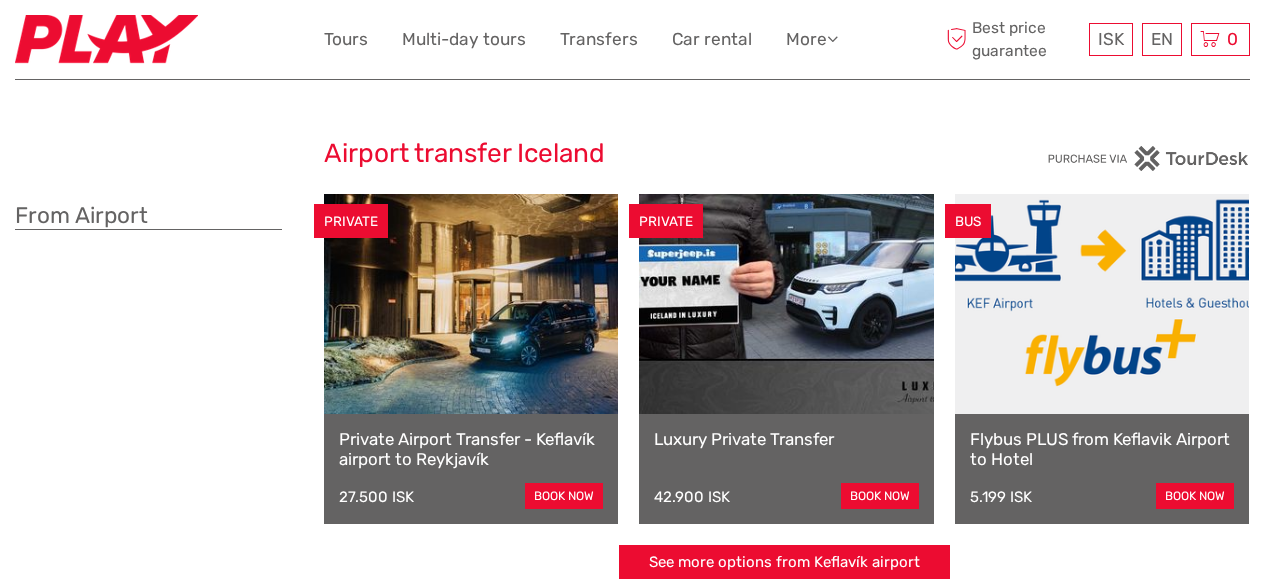 scroll, scrollTop: 0, scrollLeft: 0, axis: both 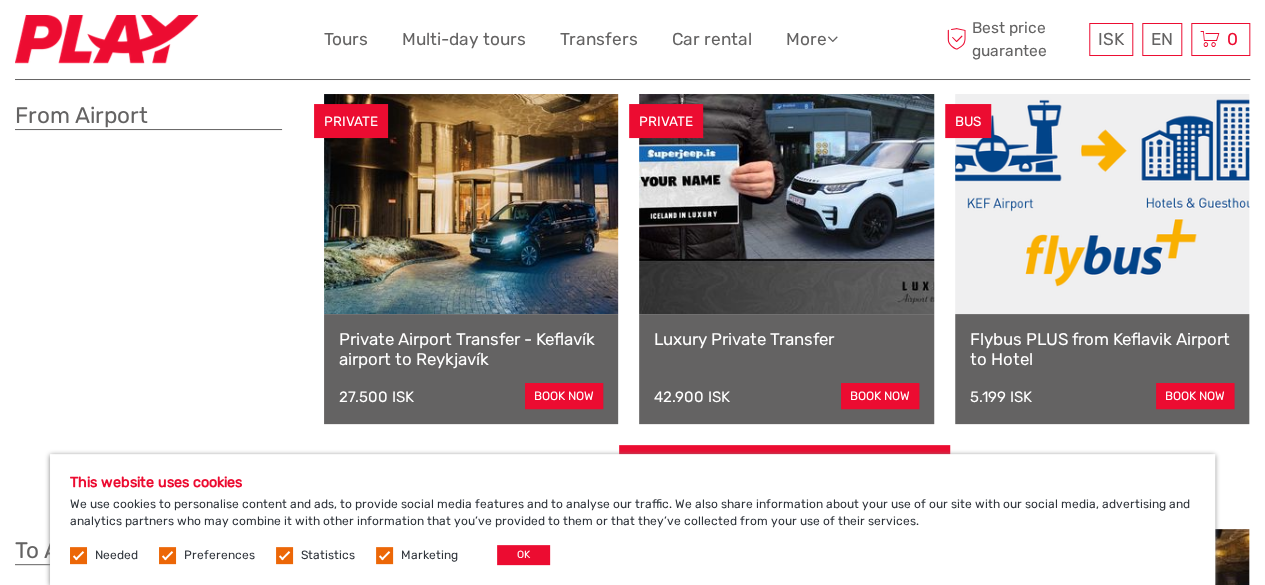 click at bounding box center [1102, 204] 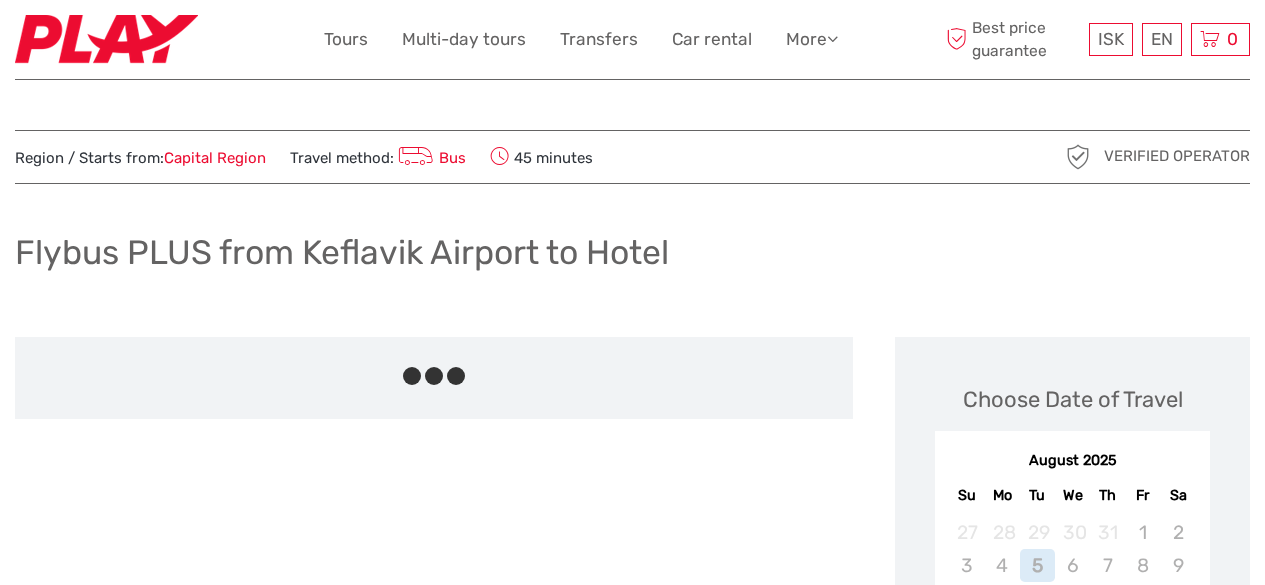 scroll, scrollTop: 0, scrollLeft: 0, axis: both 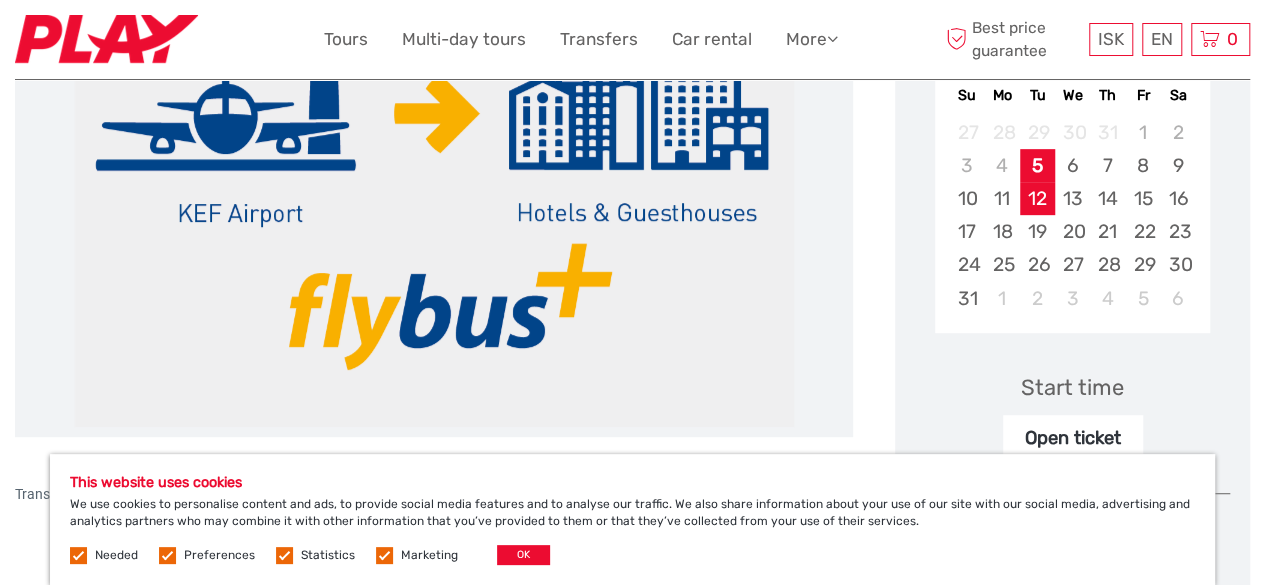 click on "12" at bounding box center (1037, 198) 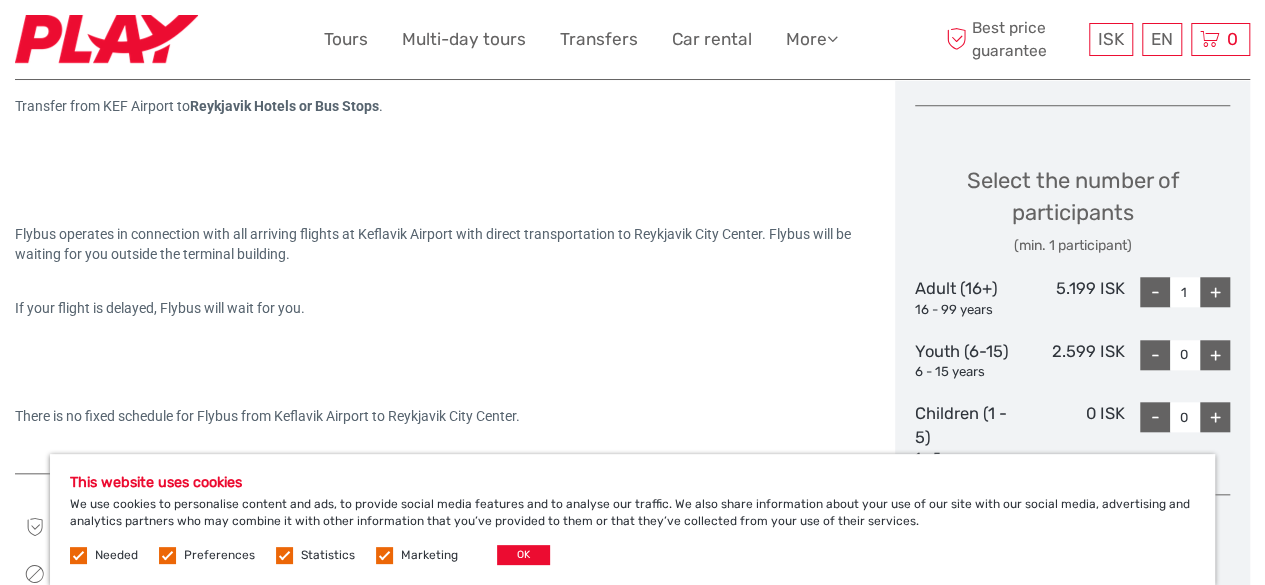 scroll, scrollTop: 800, scrollLeft: 0, axis: vertical 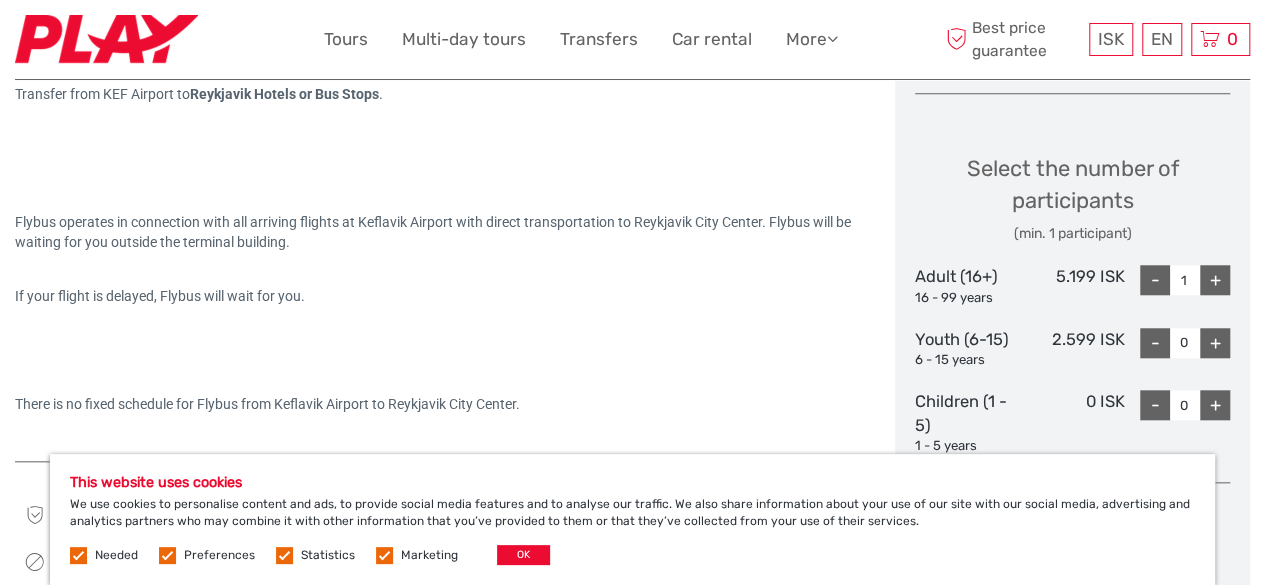 click on "+" at bounding box center [1215, 280] 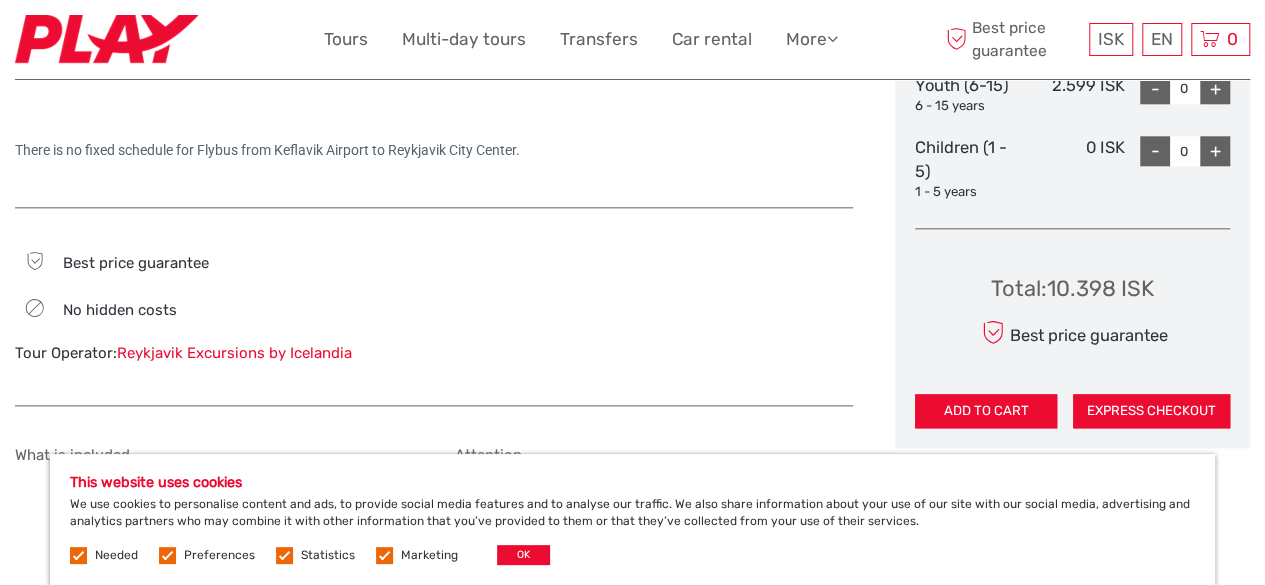 scroll, scrollTop: 1100, scrollLeft: 0, axis: vertical 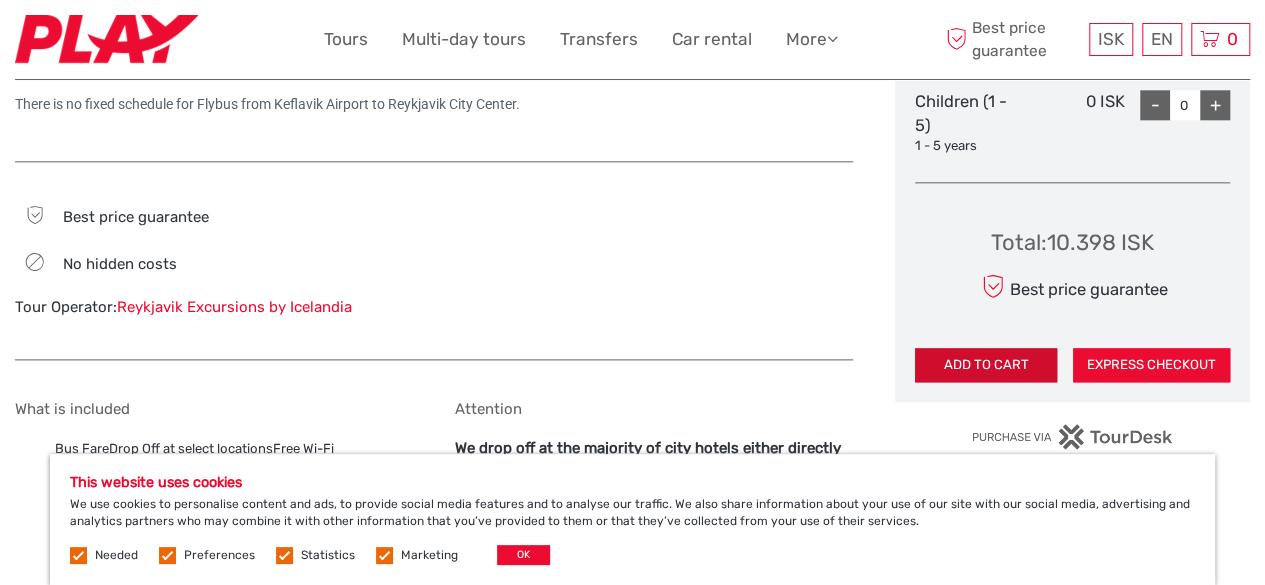 click on "ADD TO CART" at bounding box center [986, 365] 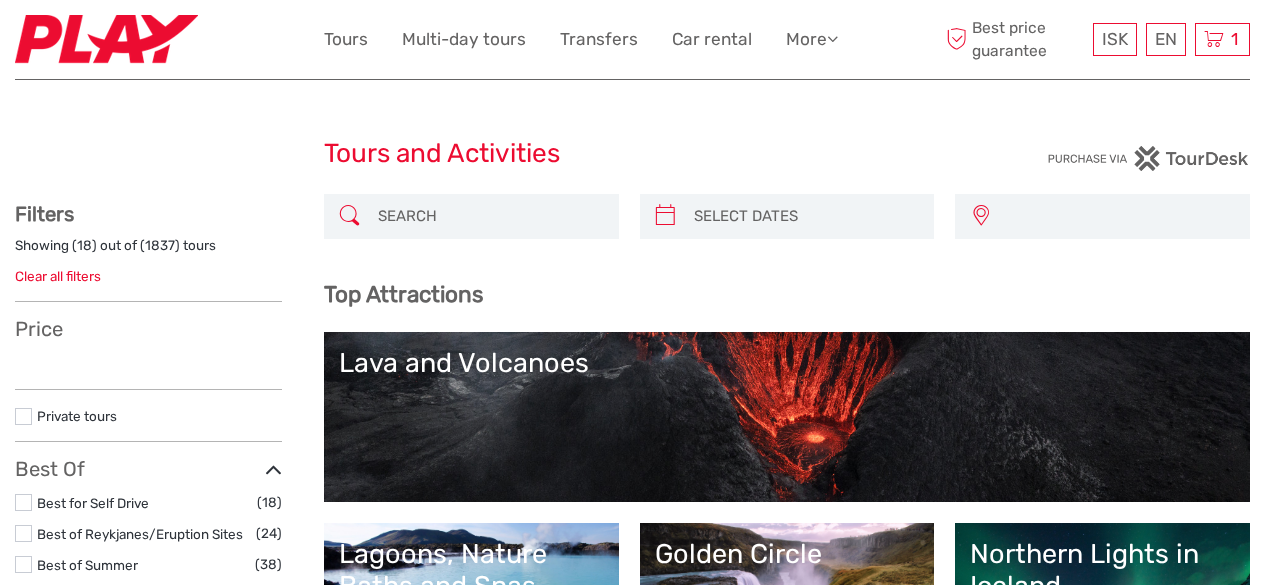 select 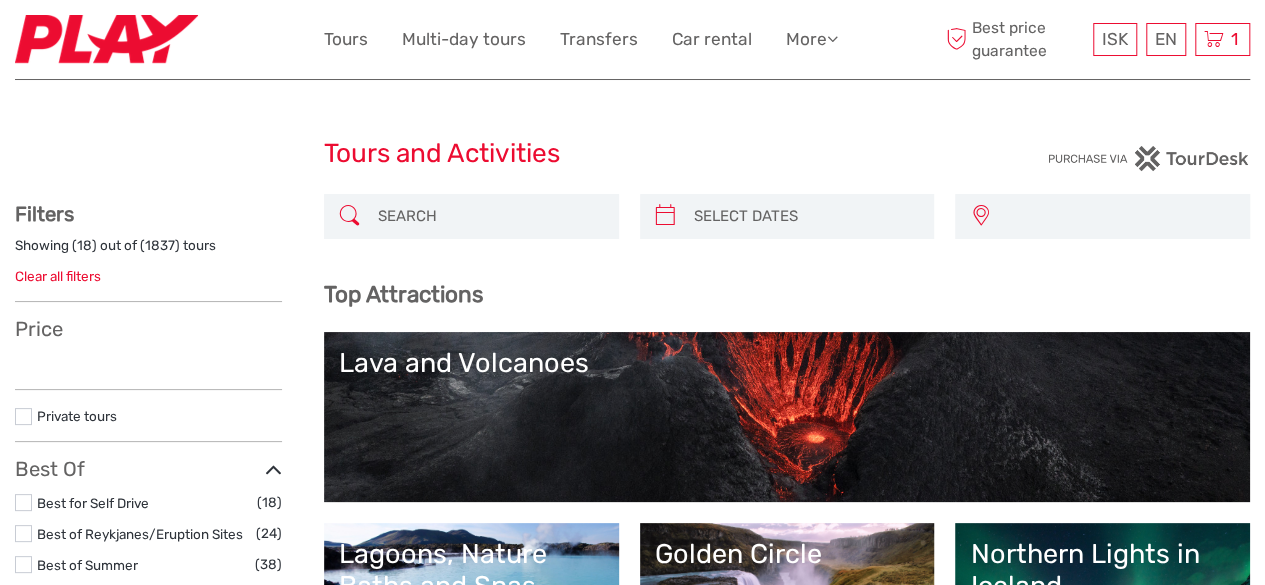 scroll, scrollTop: 0, scrollLeft: 0, axis: both 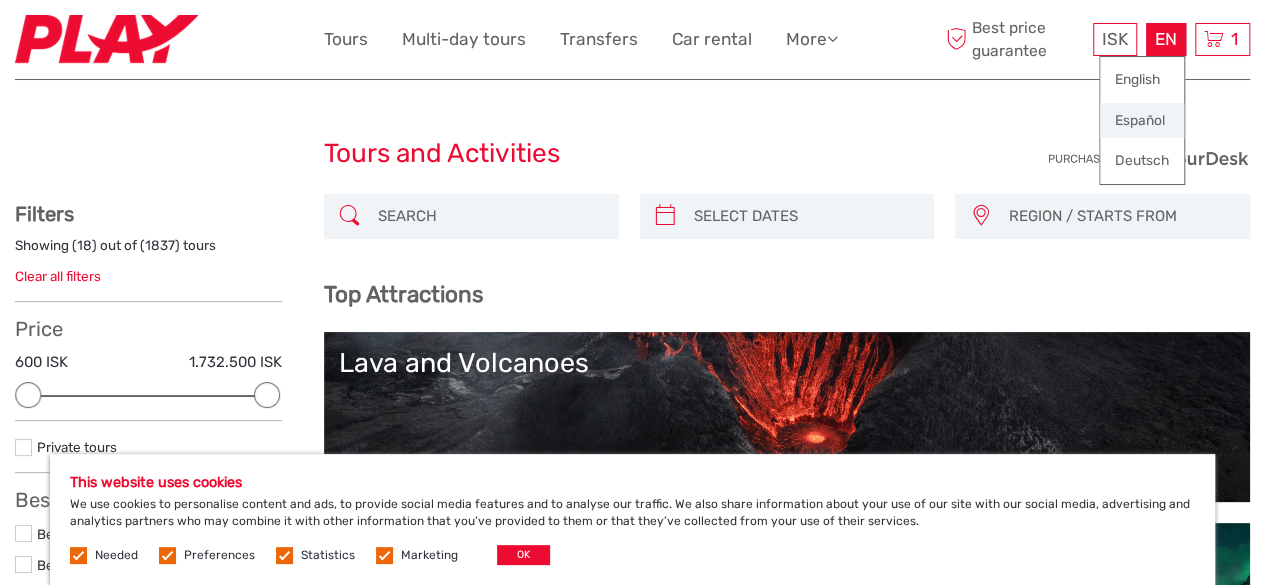 click on "Español" at bounding box center [1142, 121] 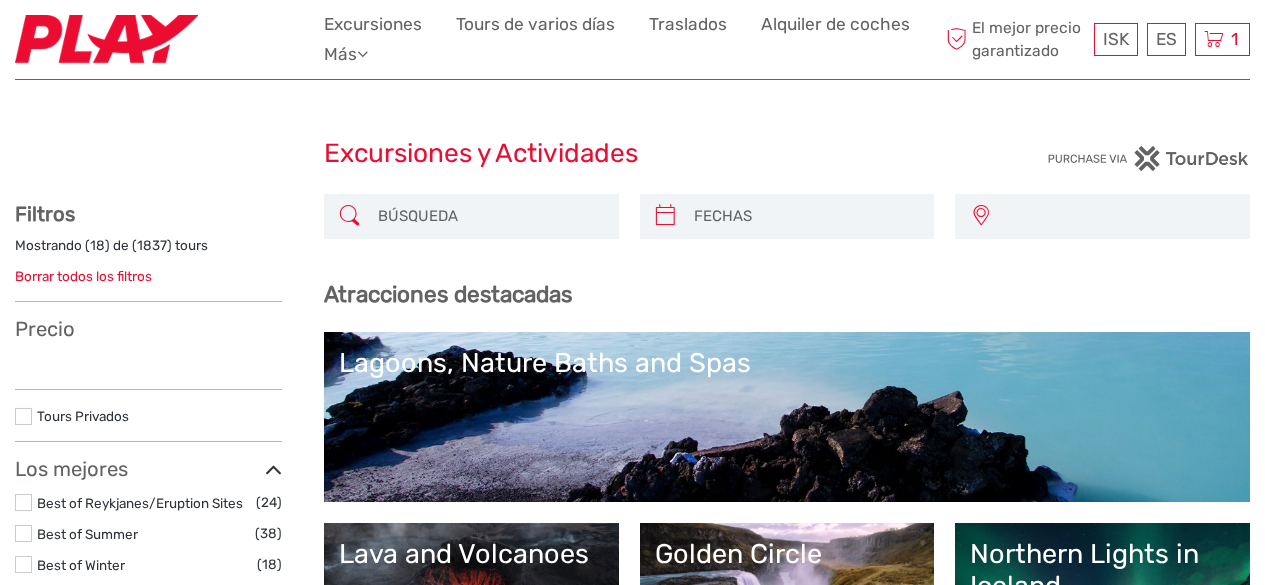 select 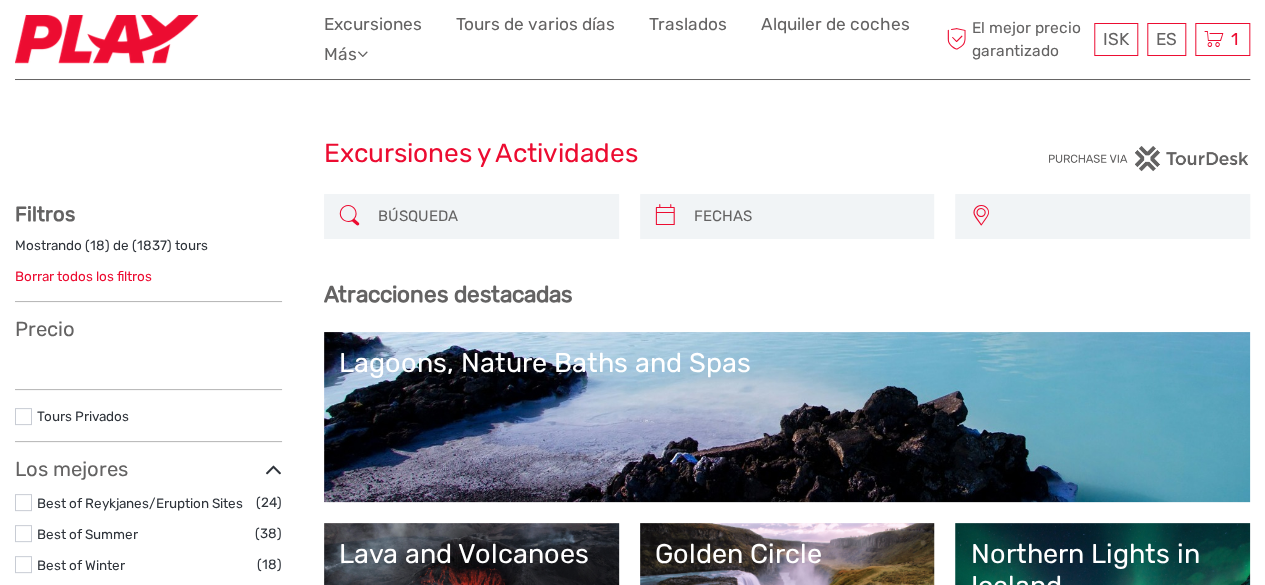 scroll, scrollTop: 0, scrollLeft: 0, axis: both 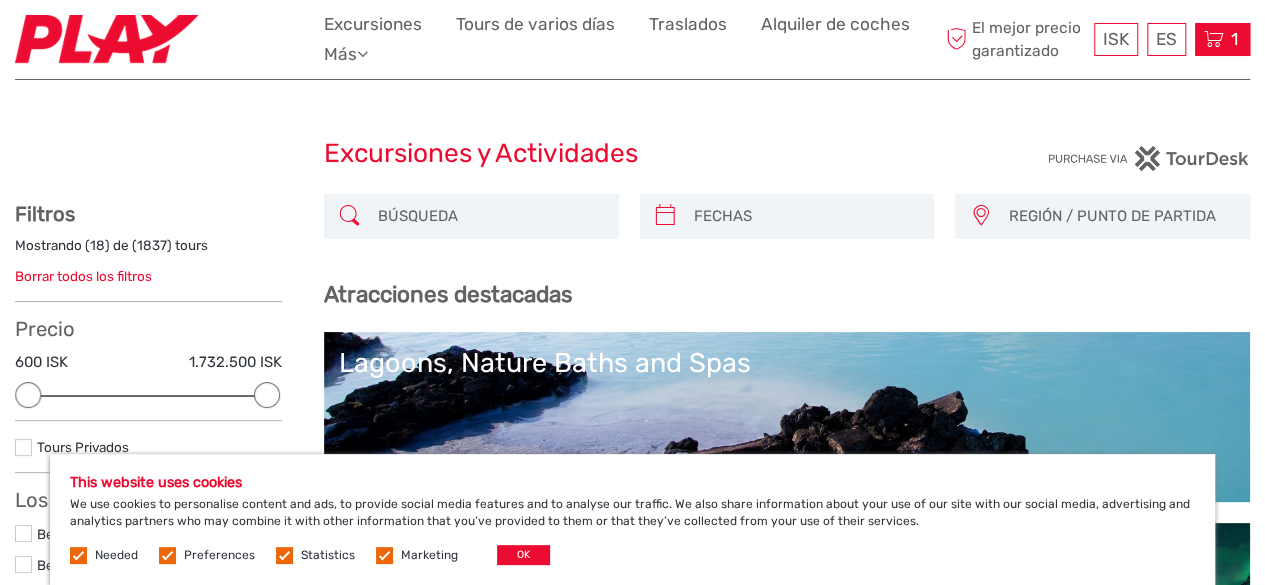 click at bounding box center [1214, 39] 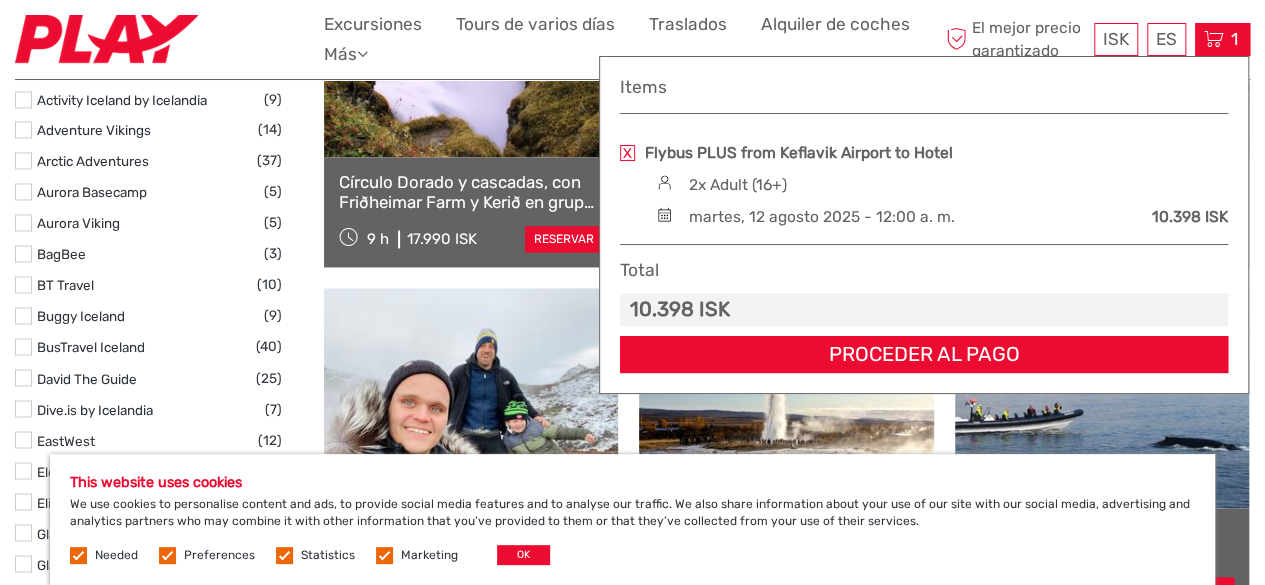 scroll, scrollTop: 1700, scrollLeft: 0, axis: vertical 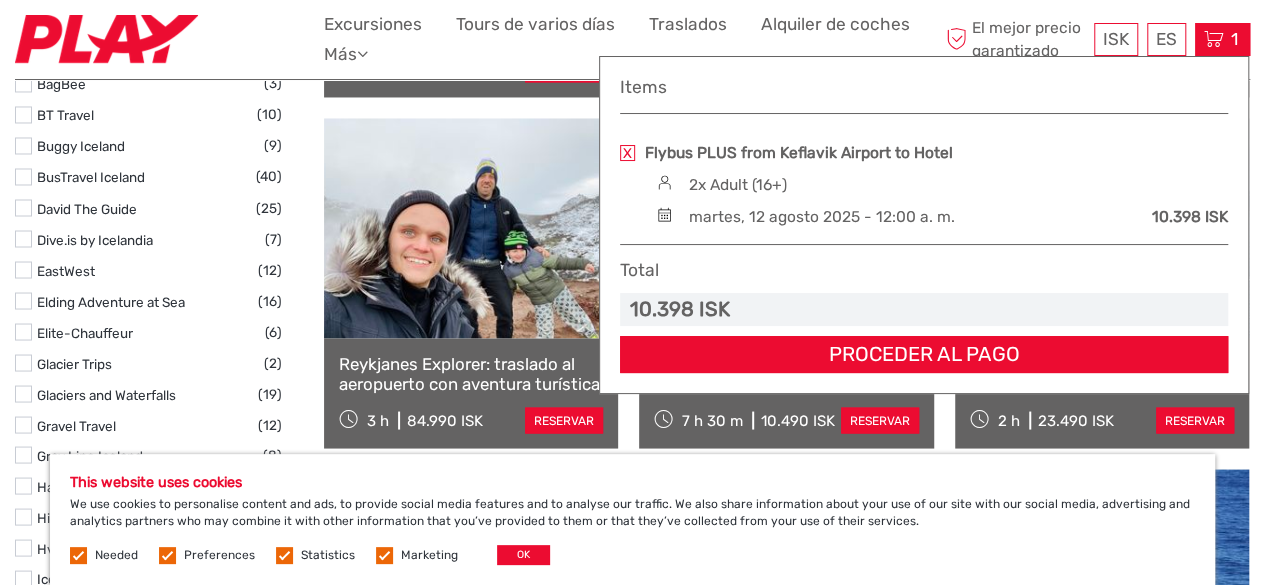click on "This website uses cookies
We use cookies to personalise content and ads, to provide social media features and to analyse our traffic. We also share information about your use of our site with our social media, advertising and analytics partners who may combine it with other information that you’ve provided to them or that they’ve collected from your use of their services.
Needed
Preferences
Statistics
Marketing
OK" at bounding box center (632, 519) 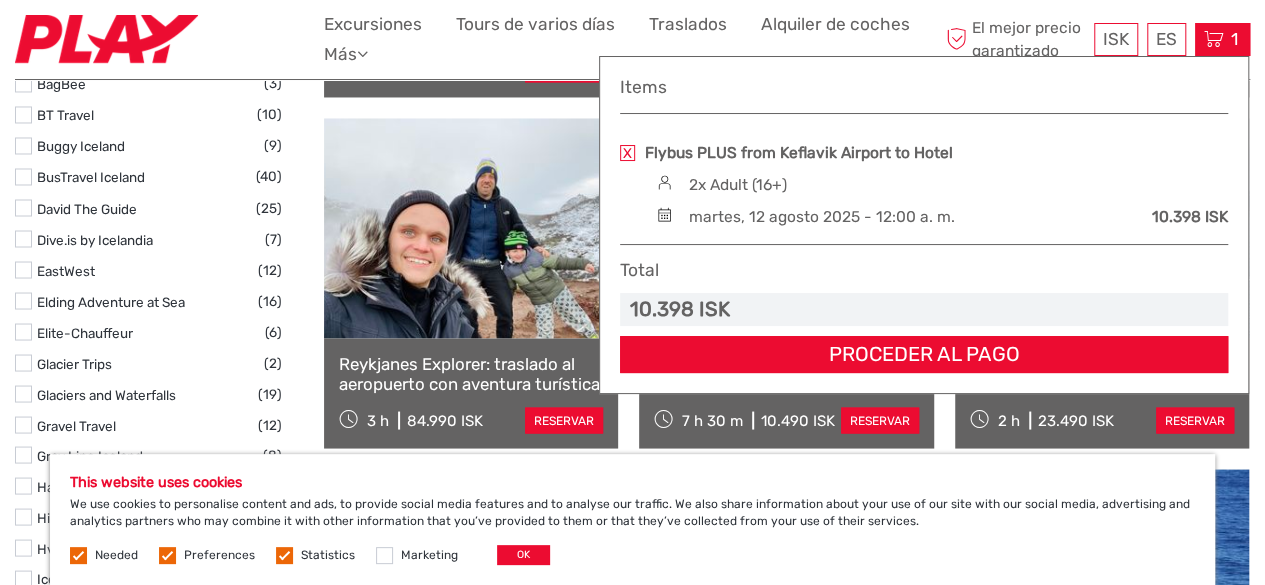 click at bounding box center (284, 555) 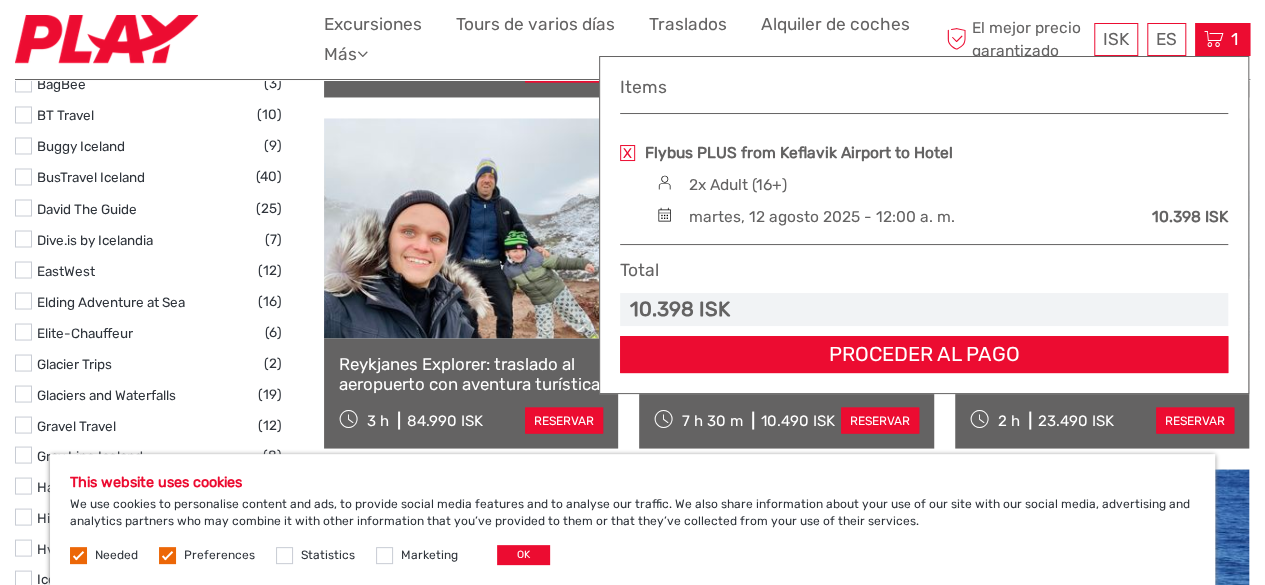 click at bounding box center (167, 555) 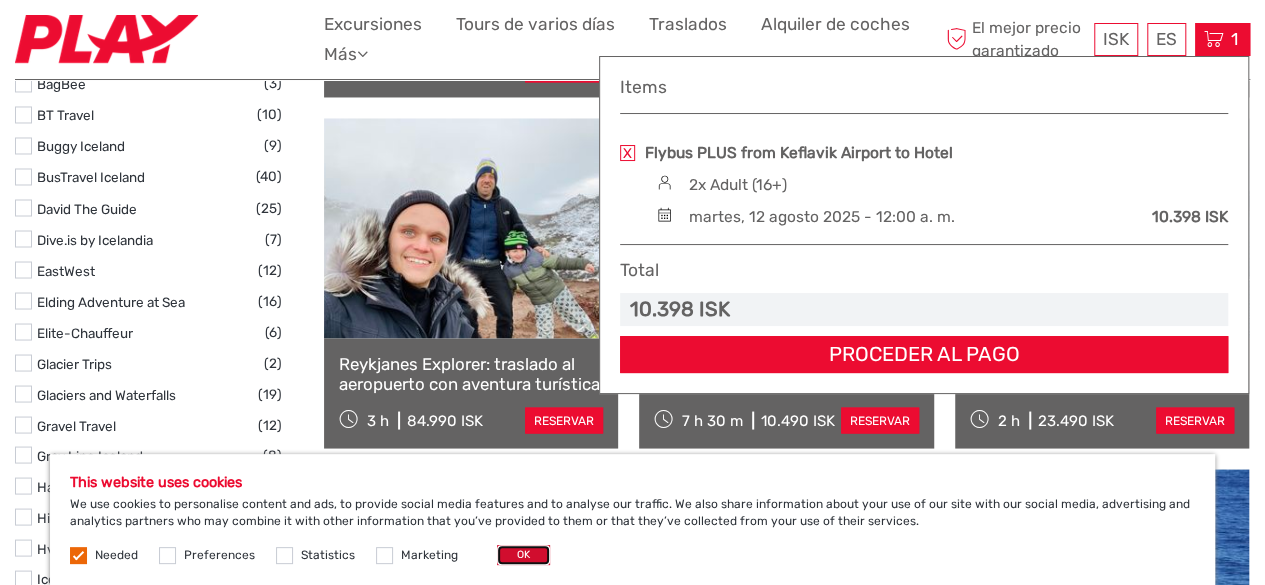 click on "OK" at bounding box center [523, 555] 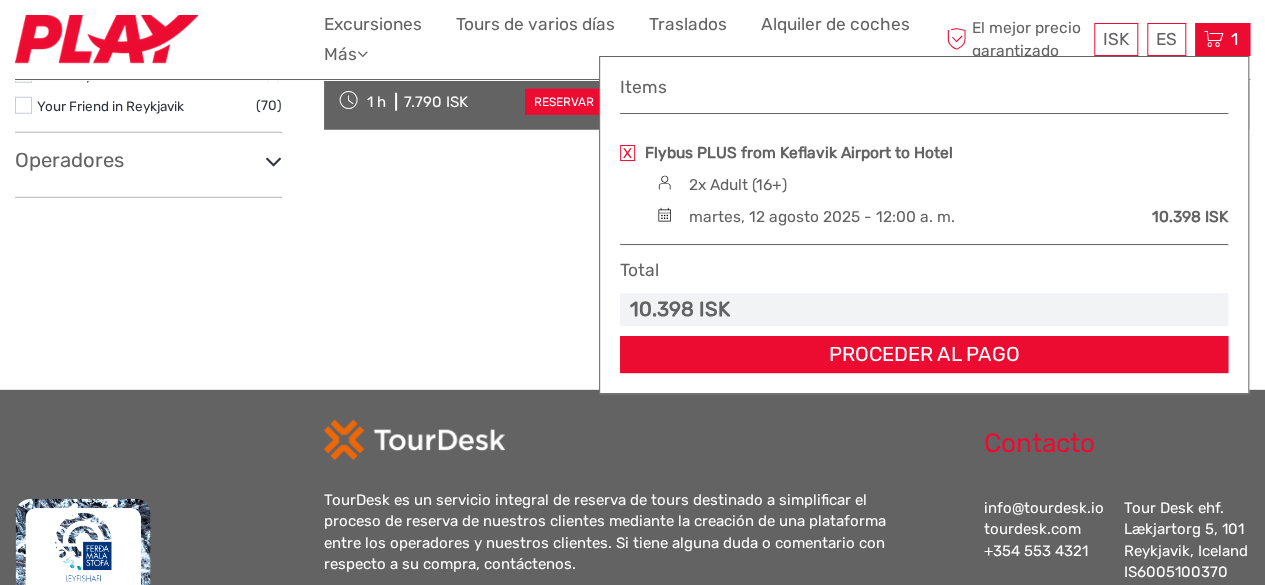 scroll, scrollTop: 2734, scrollLeft: 0, axis: vertical 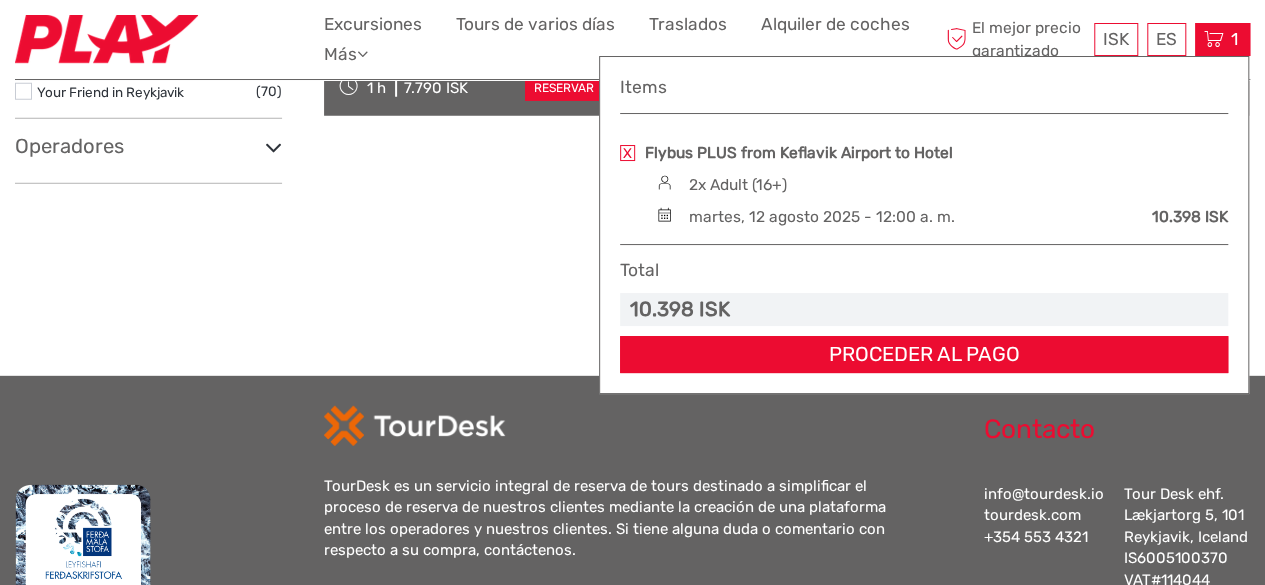 drag, startPoint x: 978, startPoint y: 490, endPoint x: 1102, endPoint y: 491, distance: 124.004036 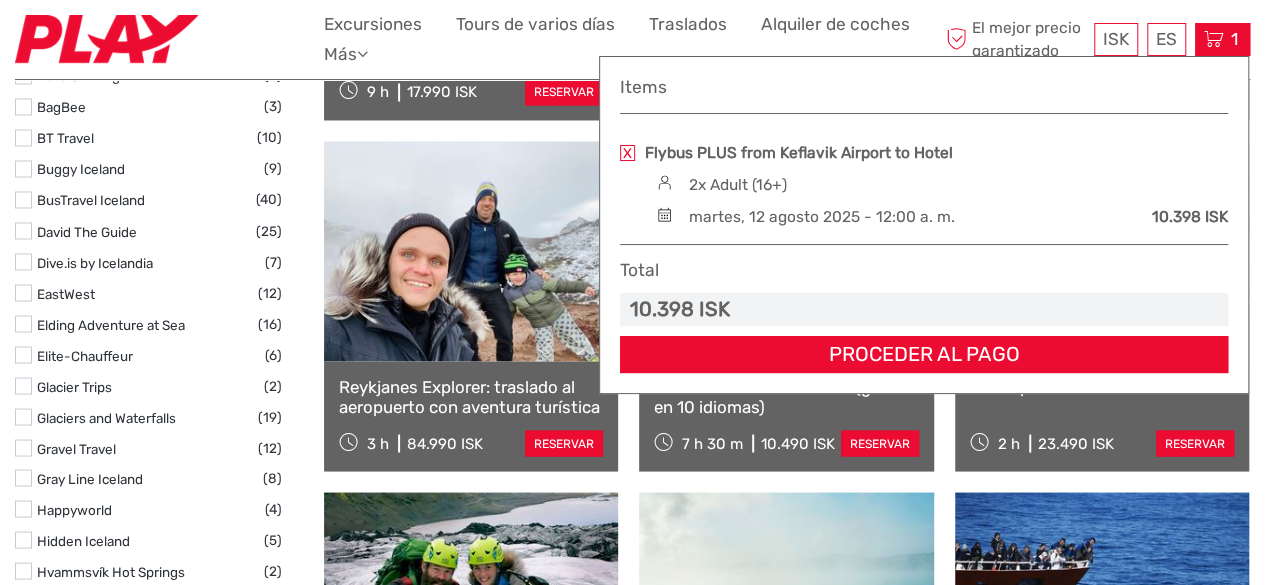 scroll, scrollTop: 1634, scrollLeft: 0, axis: vertical 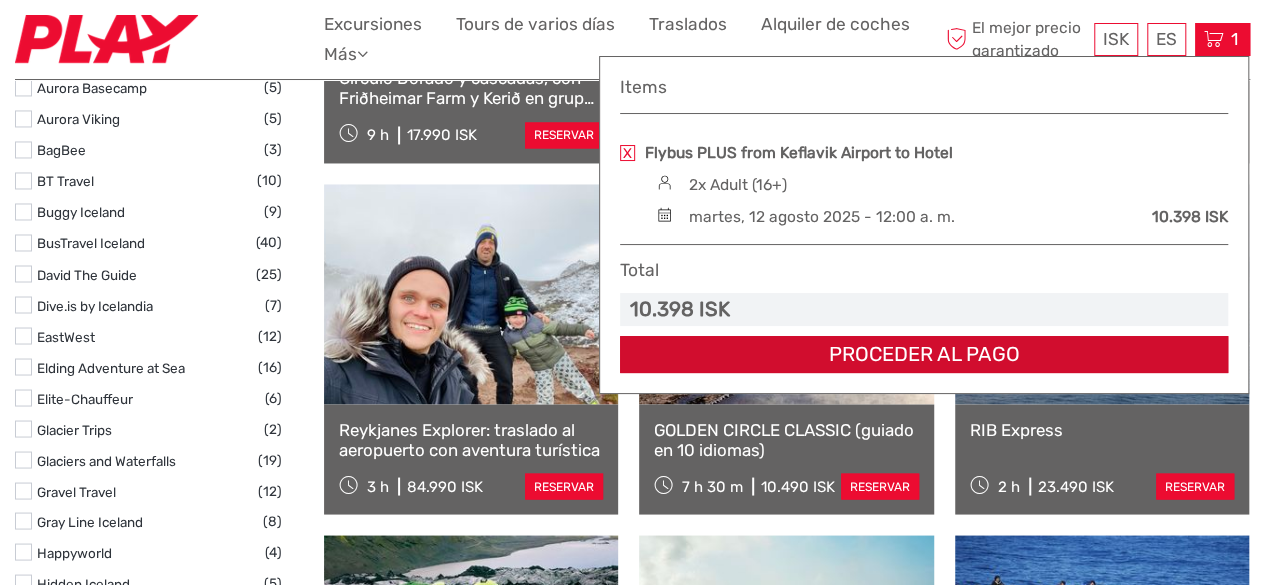 click on "Proceder al pago" at bounding box center (924, 354) 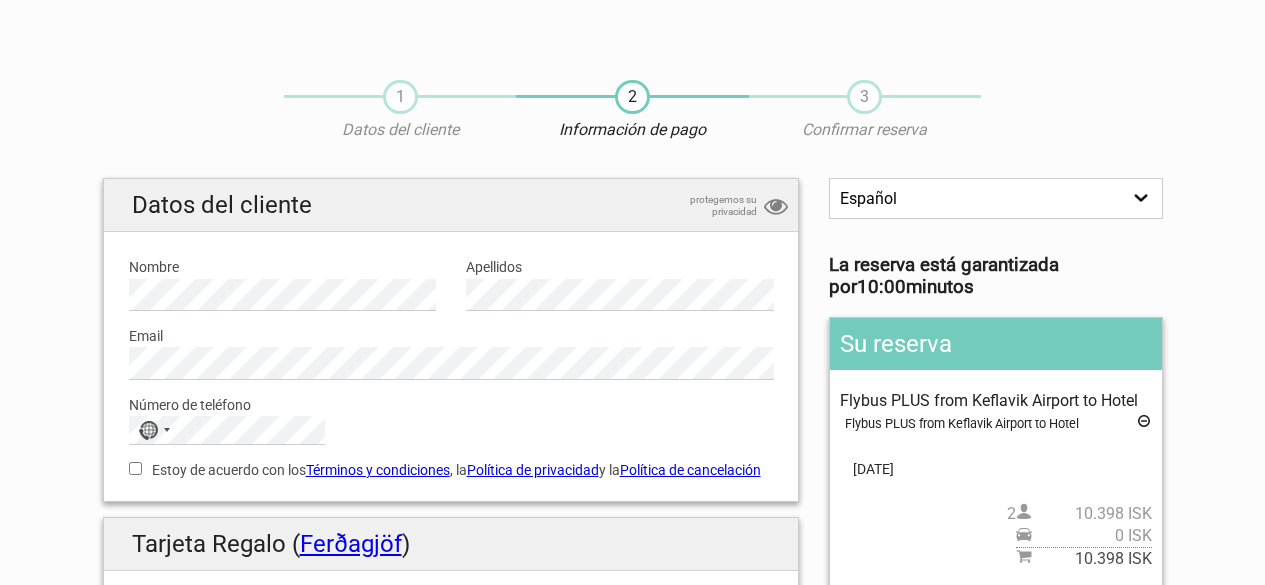 scroll, scrollTop: 0, scrollLeft: 0, axis: both 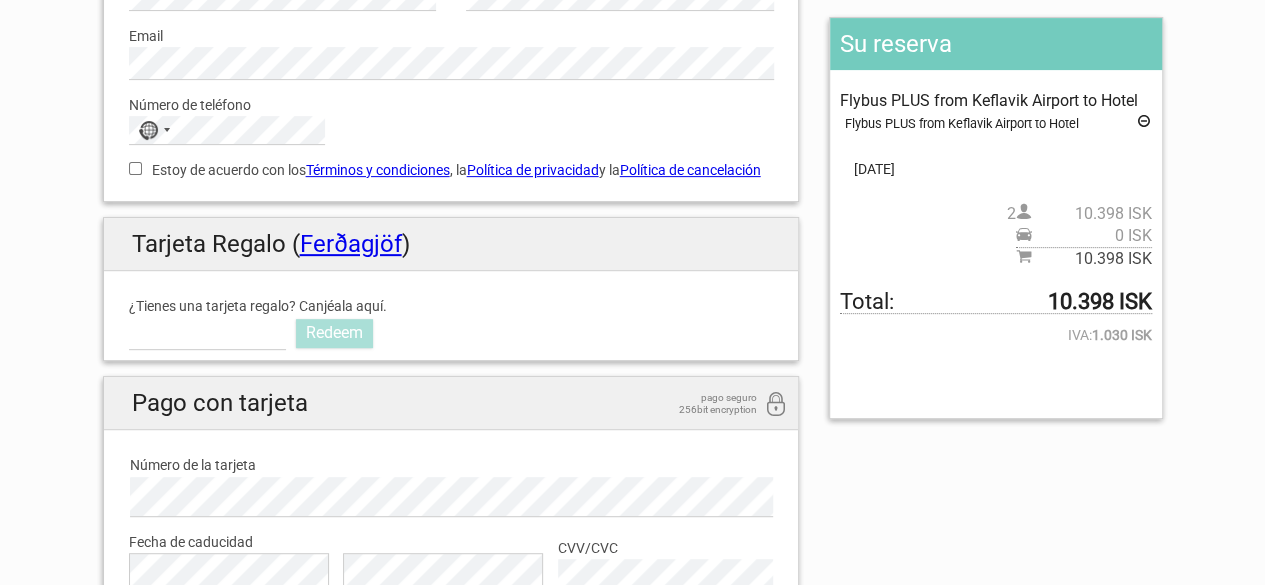 drag, startPoint x: 1037, startPoint y: 297, endPoint x: 1148, endPoint y: 299, distance: 111.01801 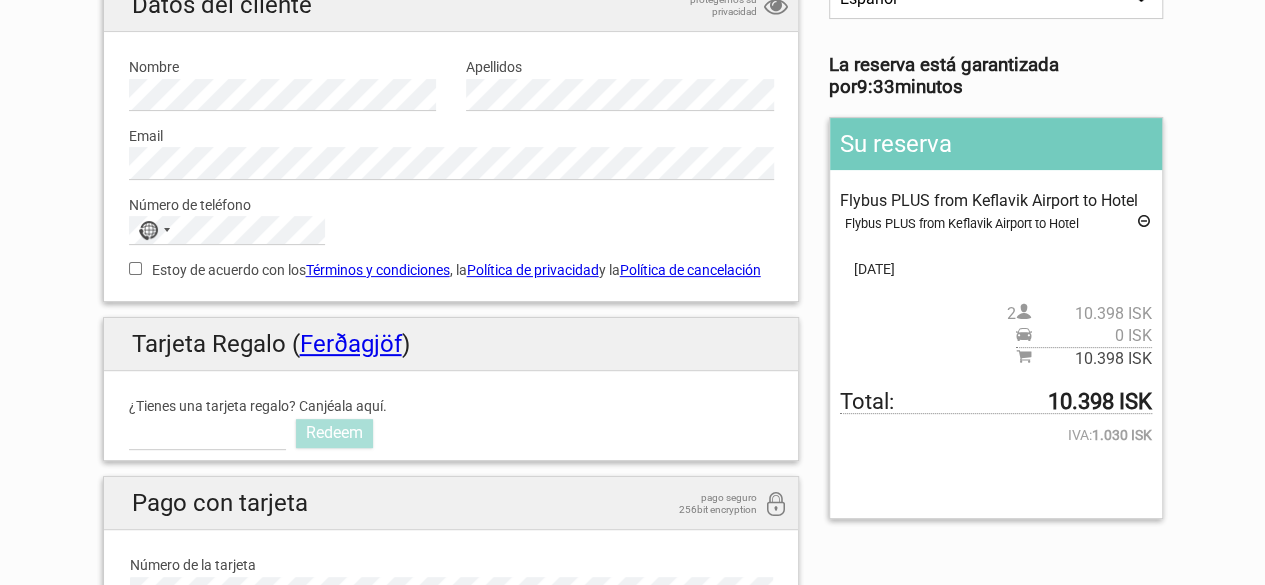 scroll, scrollTop: 100, scrollLeft: 0, axis: vertical 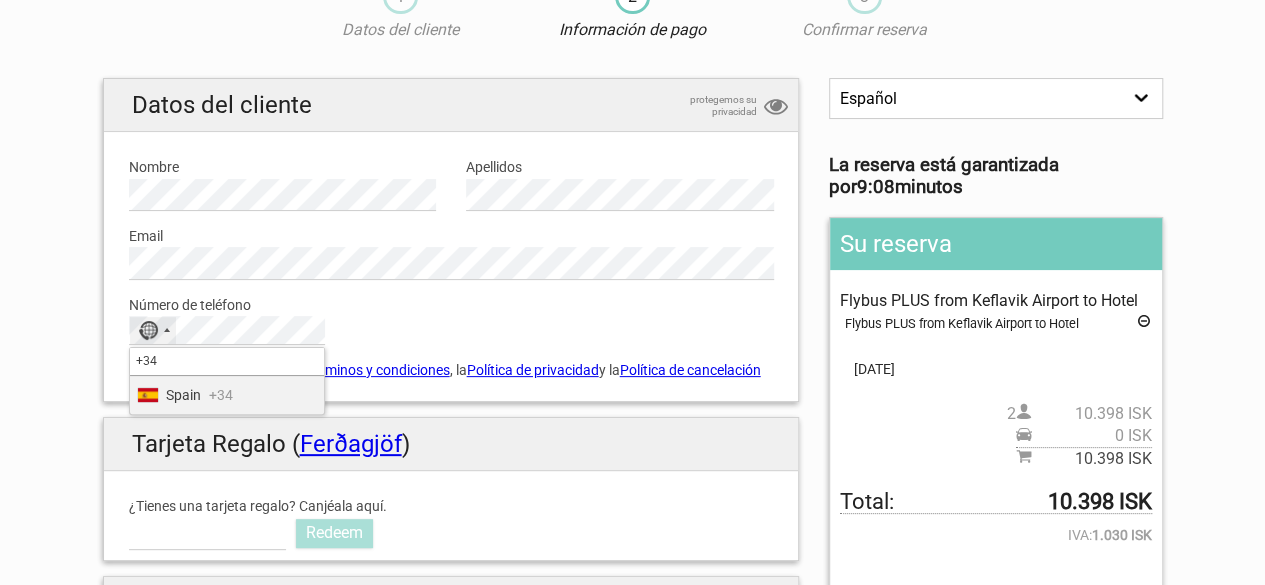type on "+34" 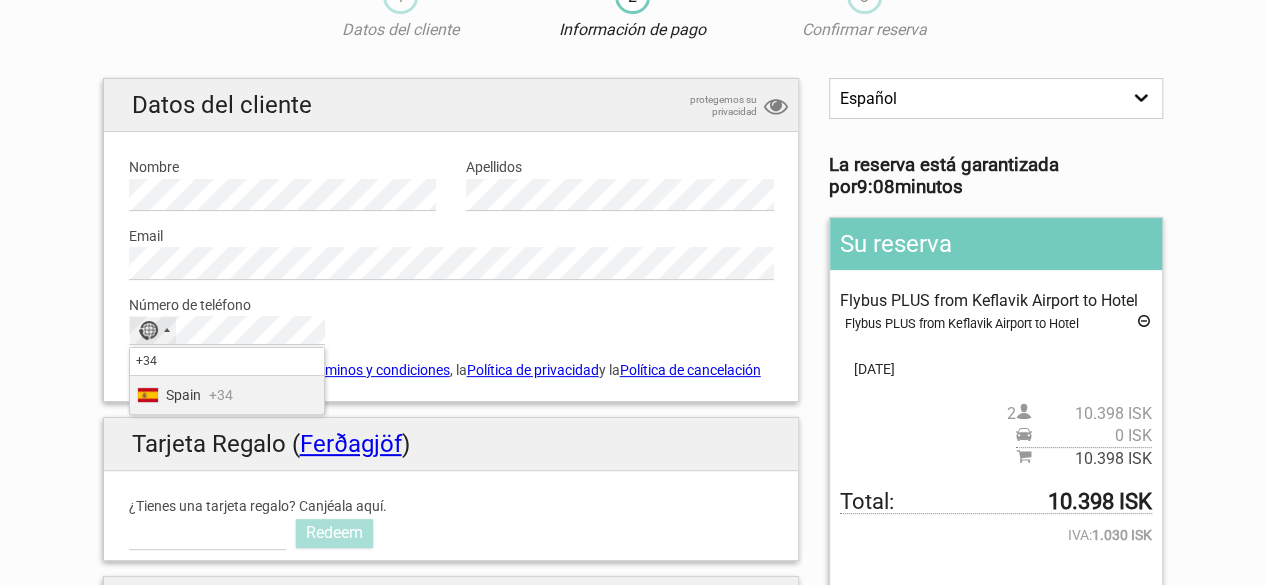 click on "+34" at bounding box center (221, 395) 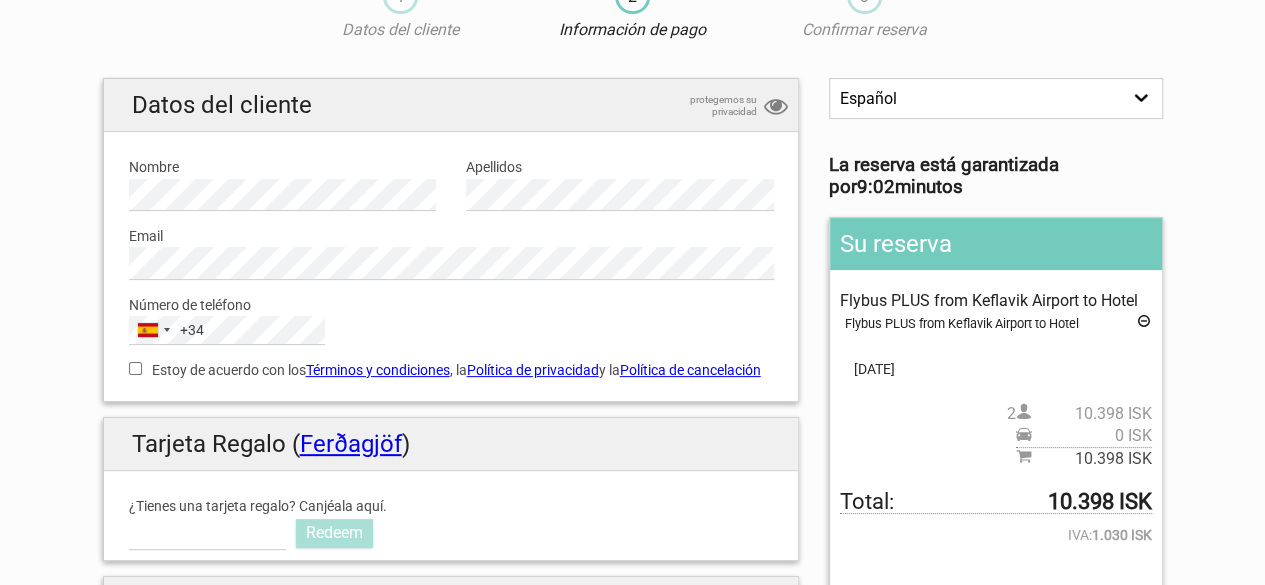 click on "Estoy de acuerdo con los  Términos y condiciones , la  Política de privacidad  y la  Política de cancelación" at bounding box center [135, 368] 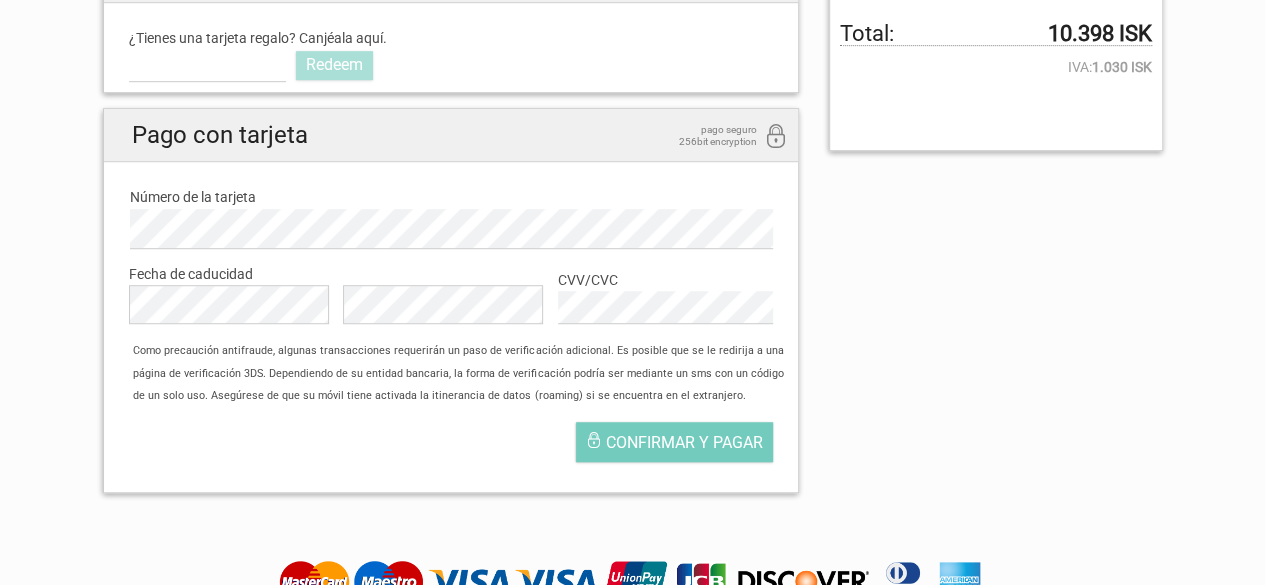 scroll, scrollTop: 600, scrollLeft: 0, axis: vertical 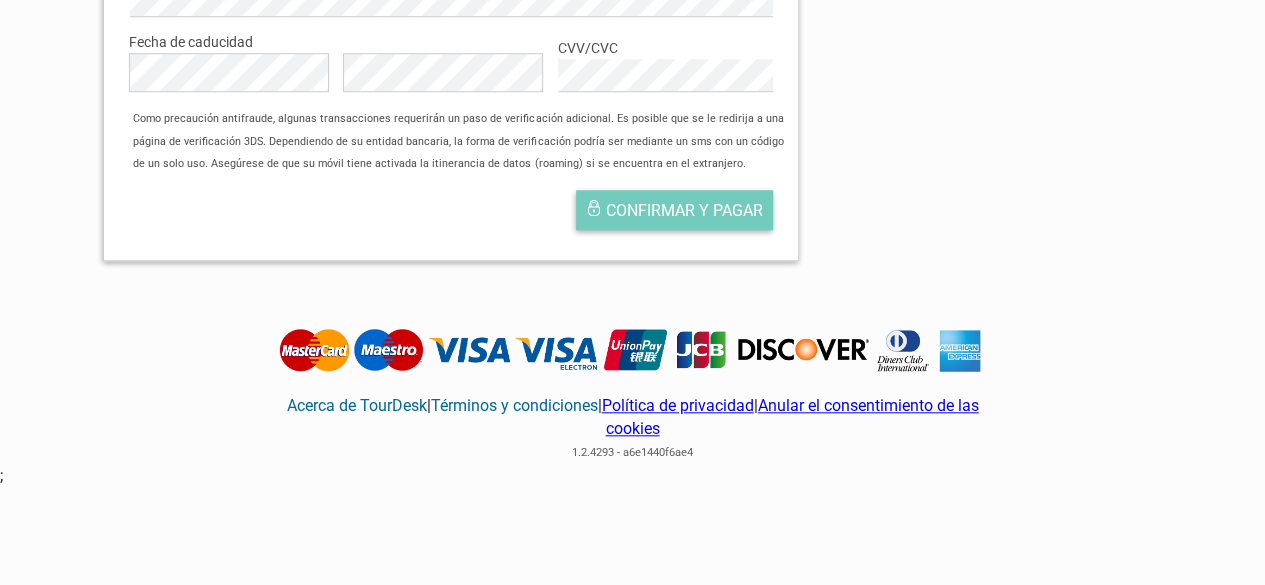 click on "Confirmar y pagar" at bounding box center (684, 210) 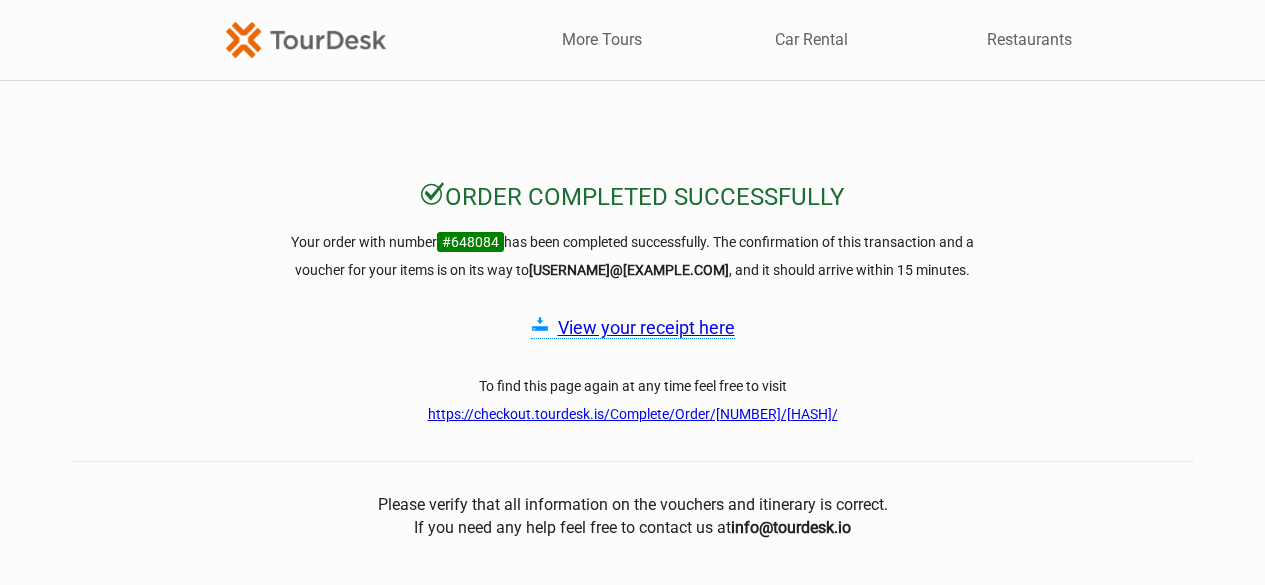 scroll, scrollTop: 0, scrollLeft: 0, axis: both 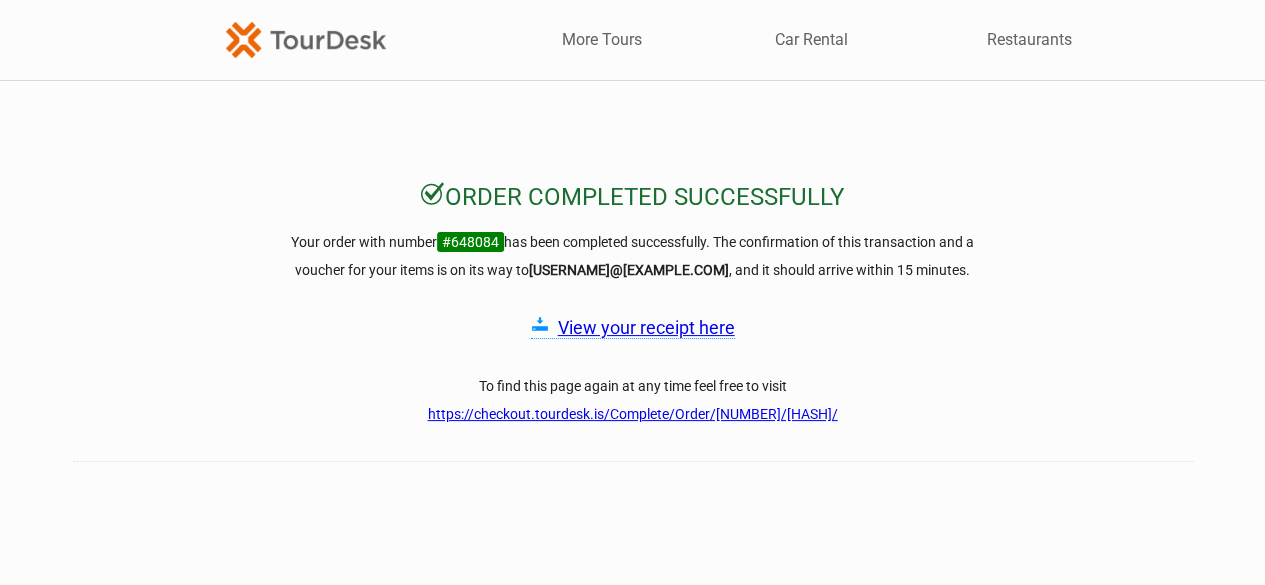 click on "View your receipt here" at bounding box center (646, 327) 